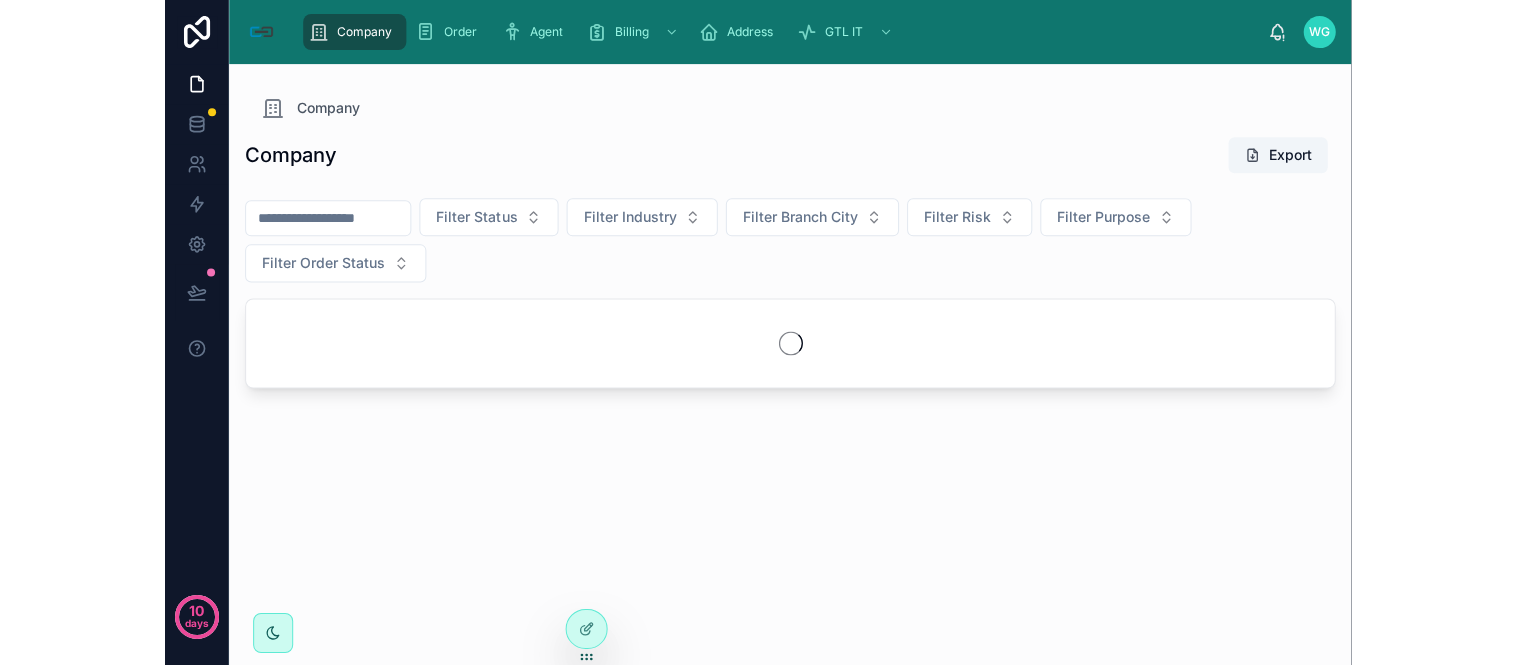 scroll, scrollTop: 0, scrollLeft: 0, axis: both 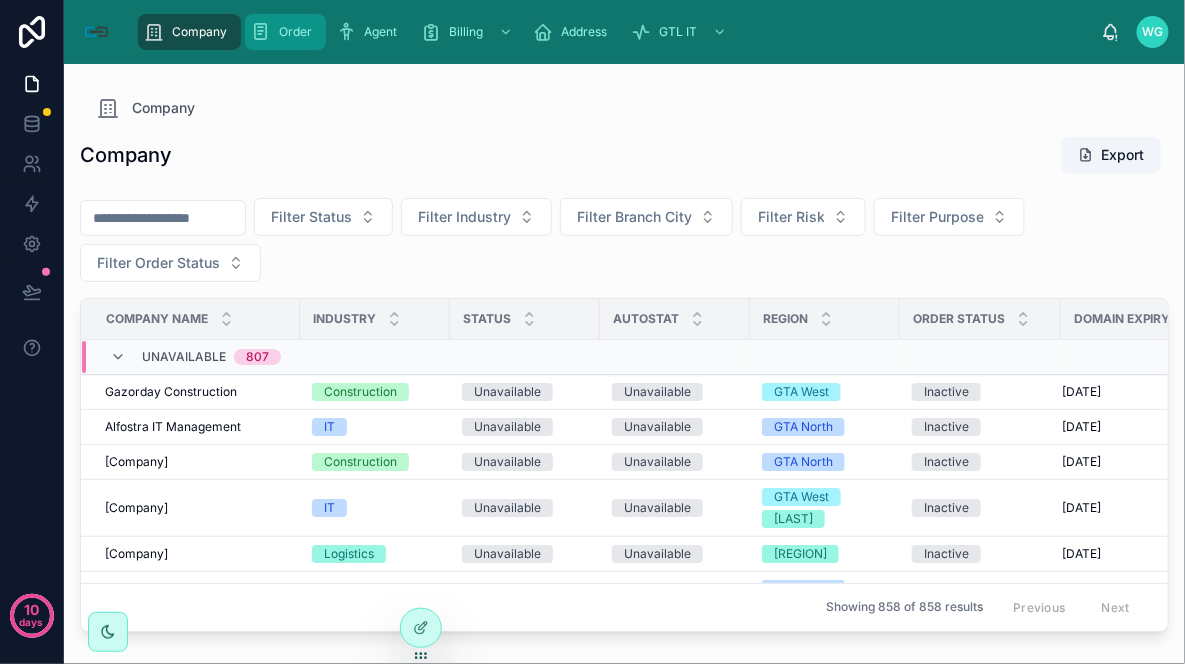 click on "Order" at bounding box center [295, 32] 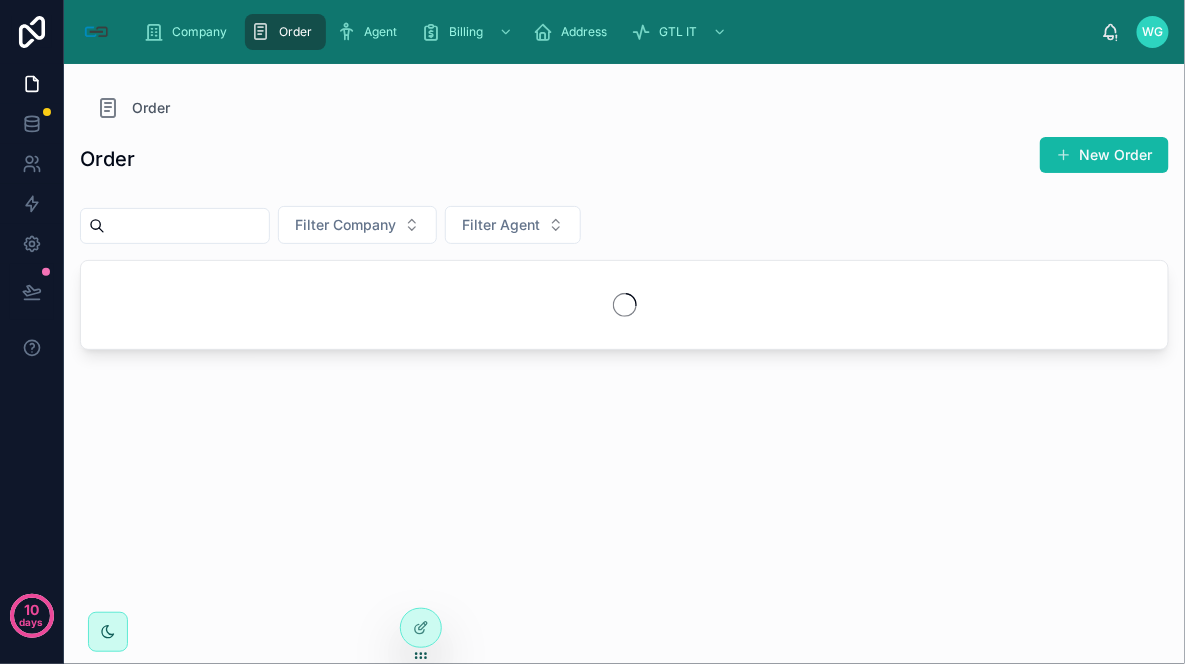 click at bounding box center [187, 226] 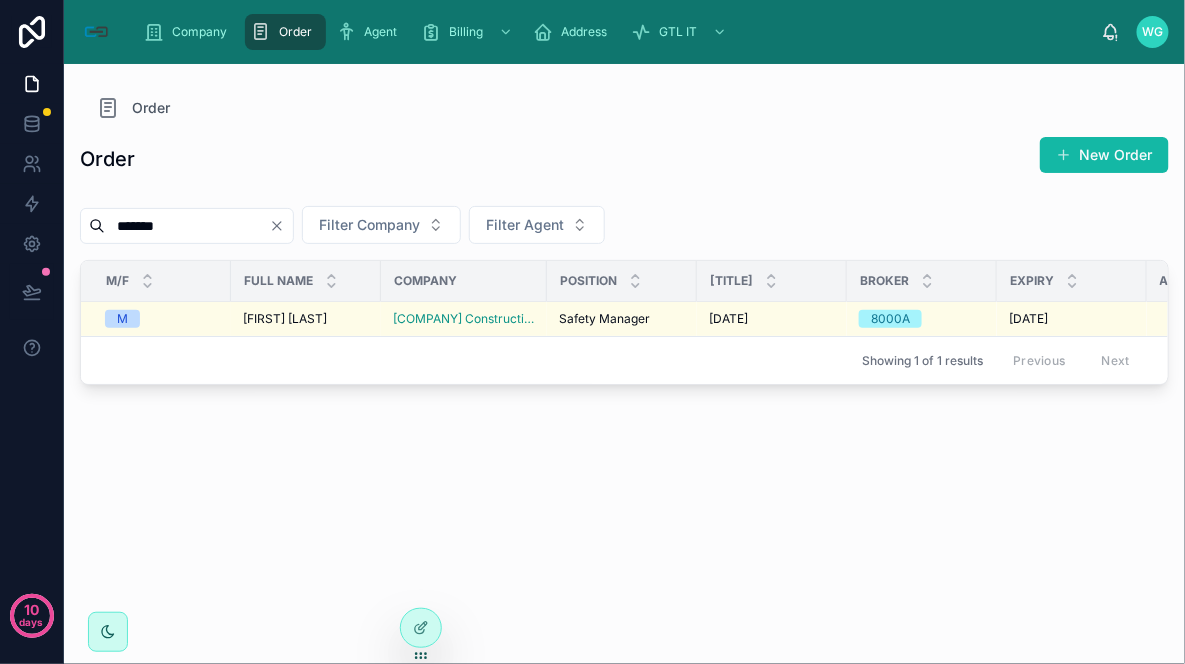 click on "Order" at bounding box center (624, 108) 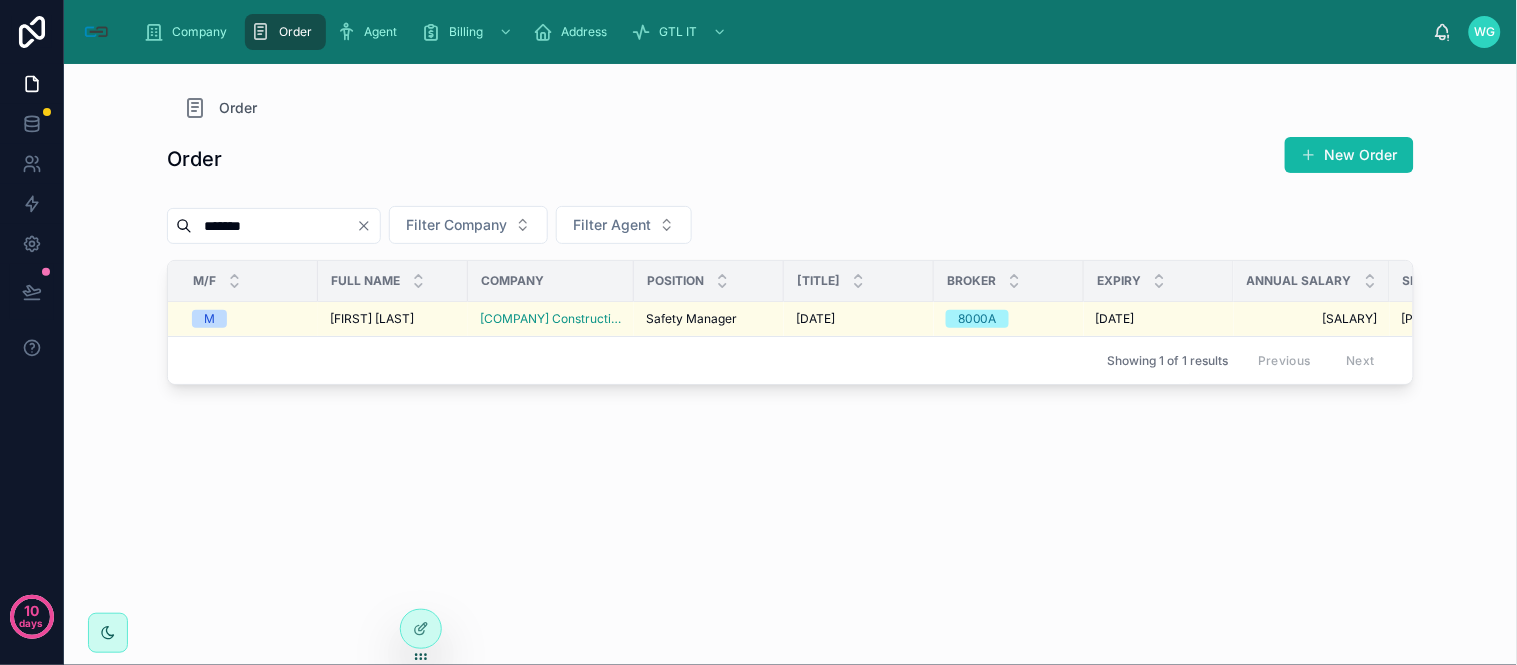 click on "*******" at bounding box center [274, 226] 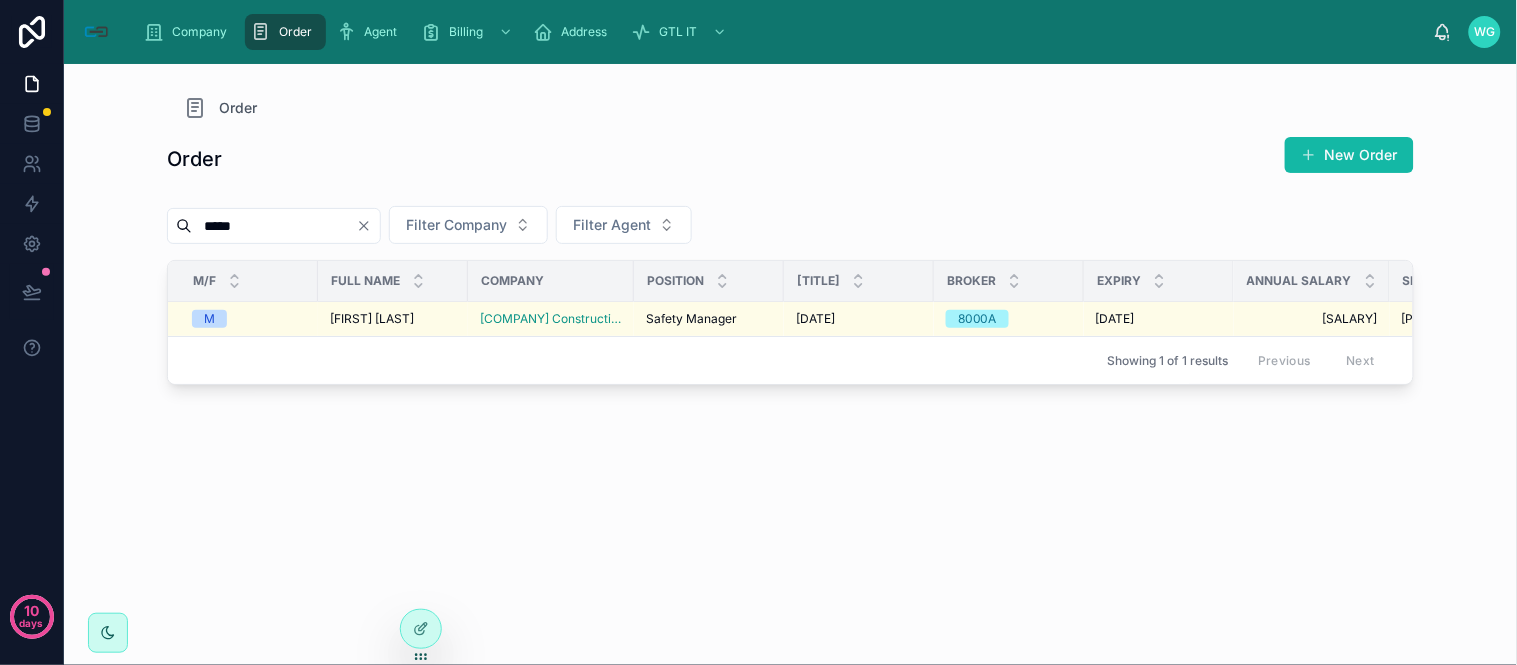 type on "*****" 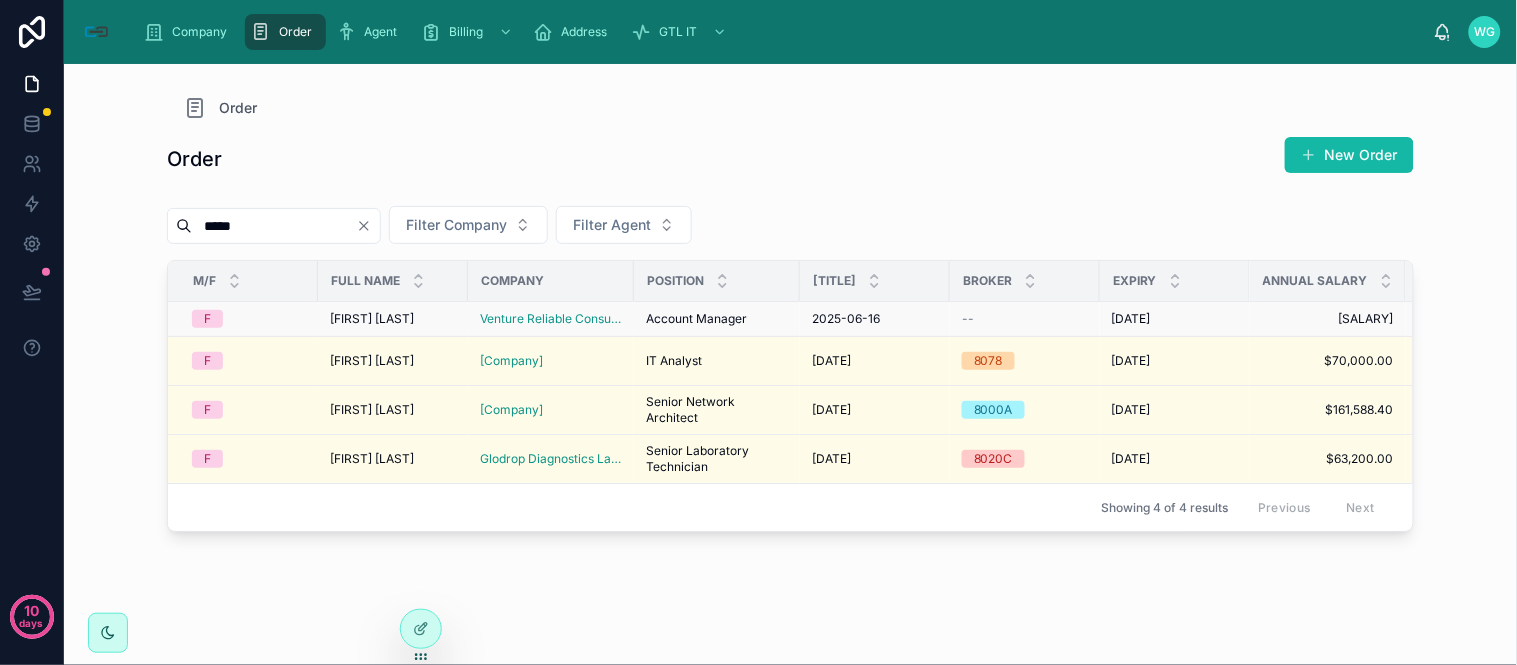 click on "[FIRST] [LAST]" at bounding box center [372, 319] 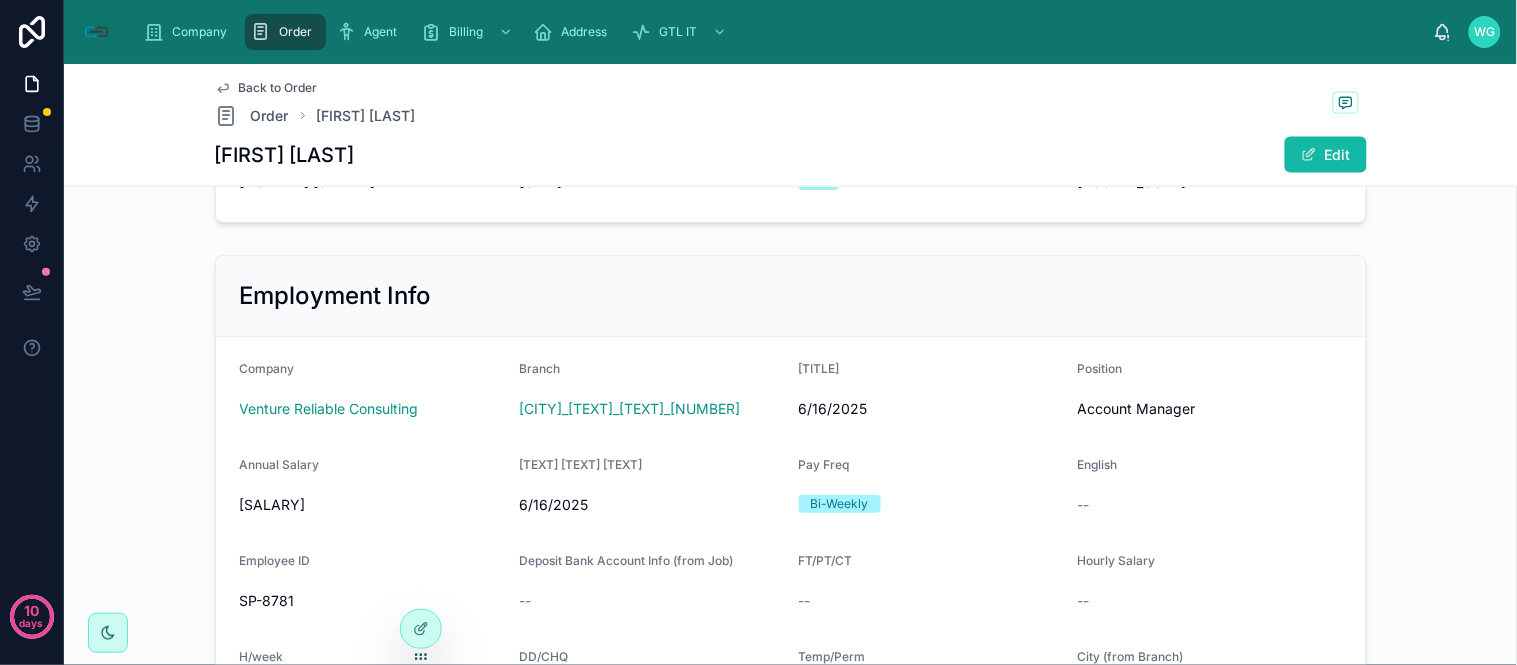 scroll, scrollTop: 555, scrollLeft: 0, axis: vertical 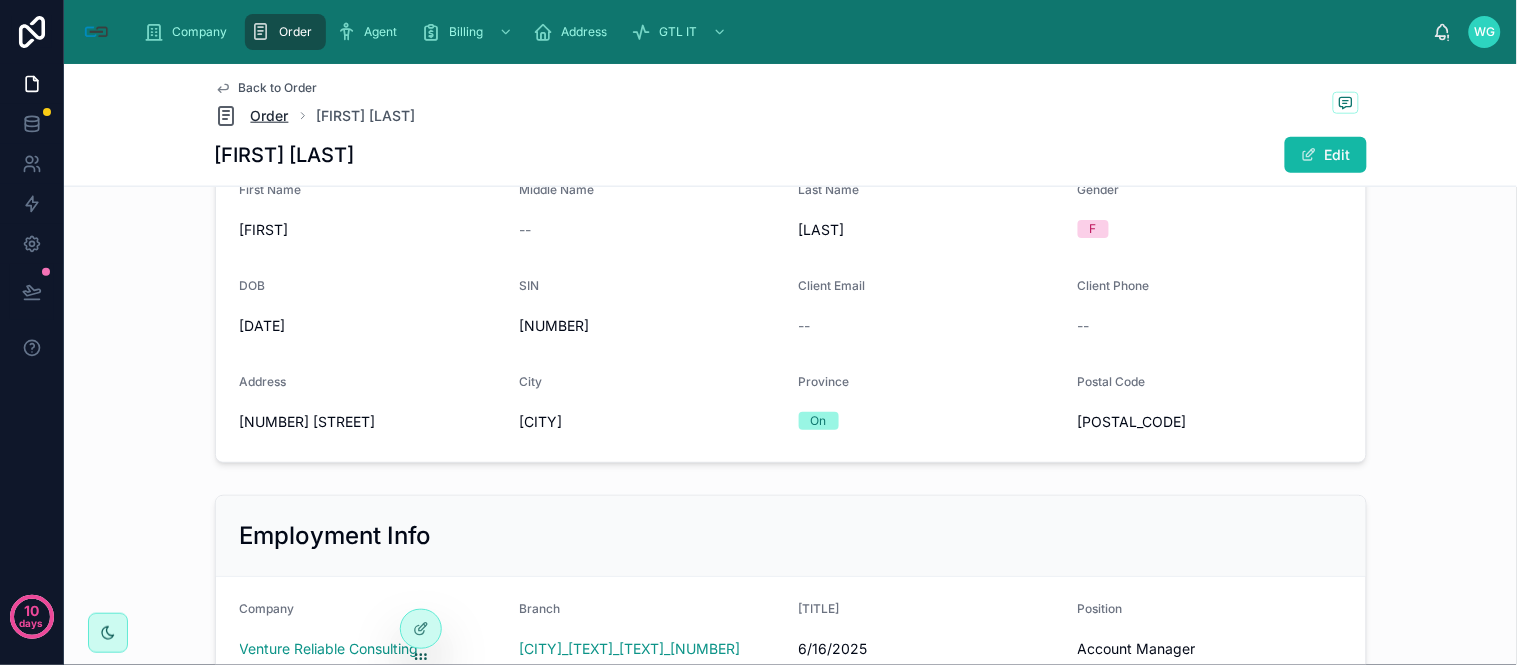 click on "Order" at bounding box center [270, 116] 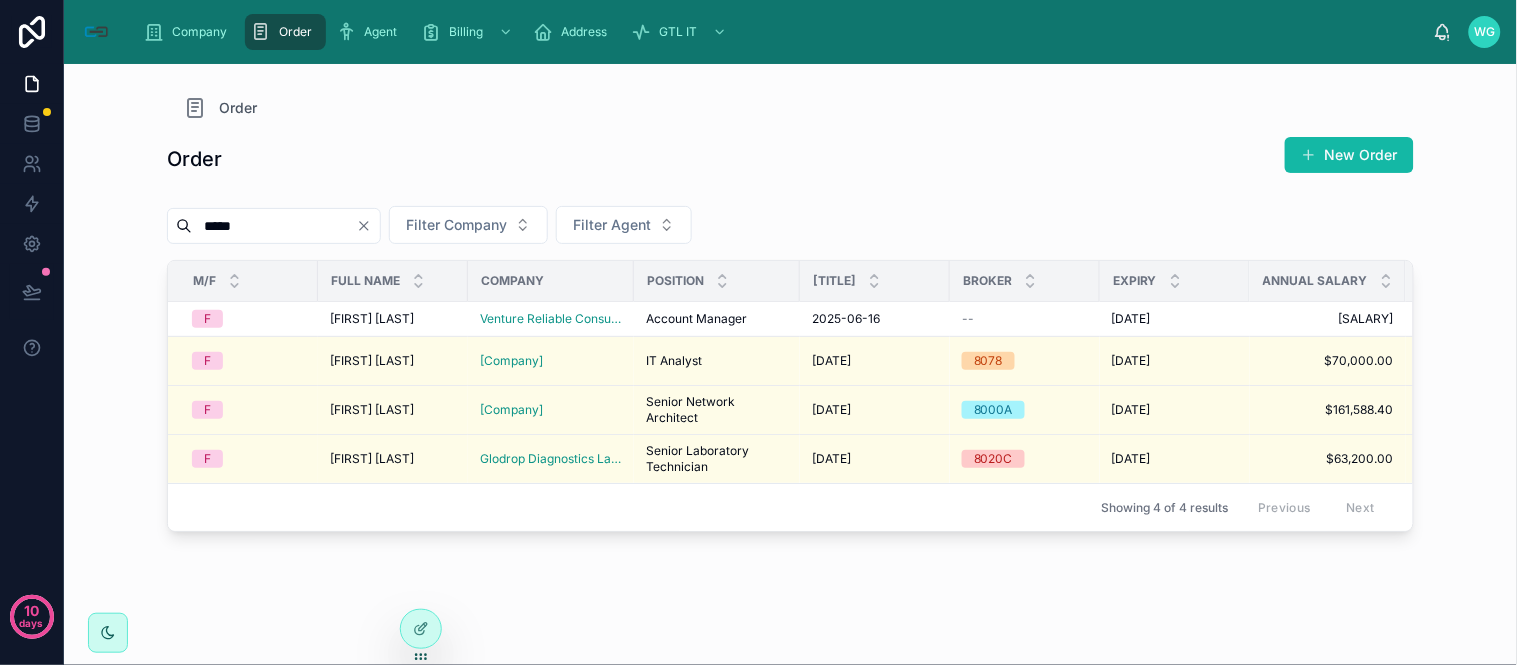 scroll, scrollTop: 0, scrollLeft: 0, axis: both 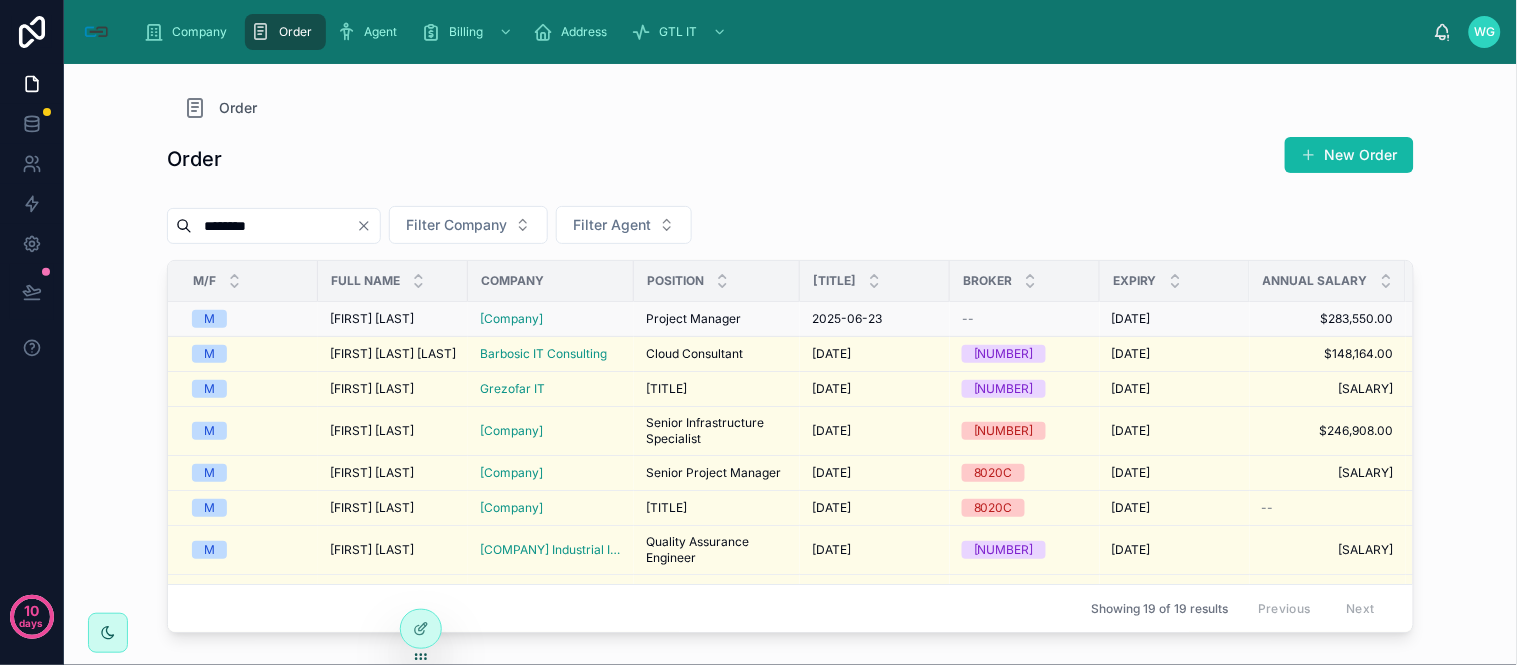 type on "********" 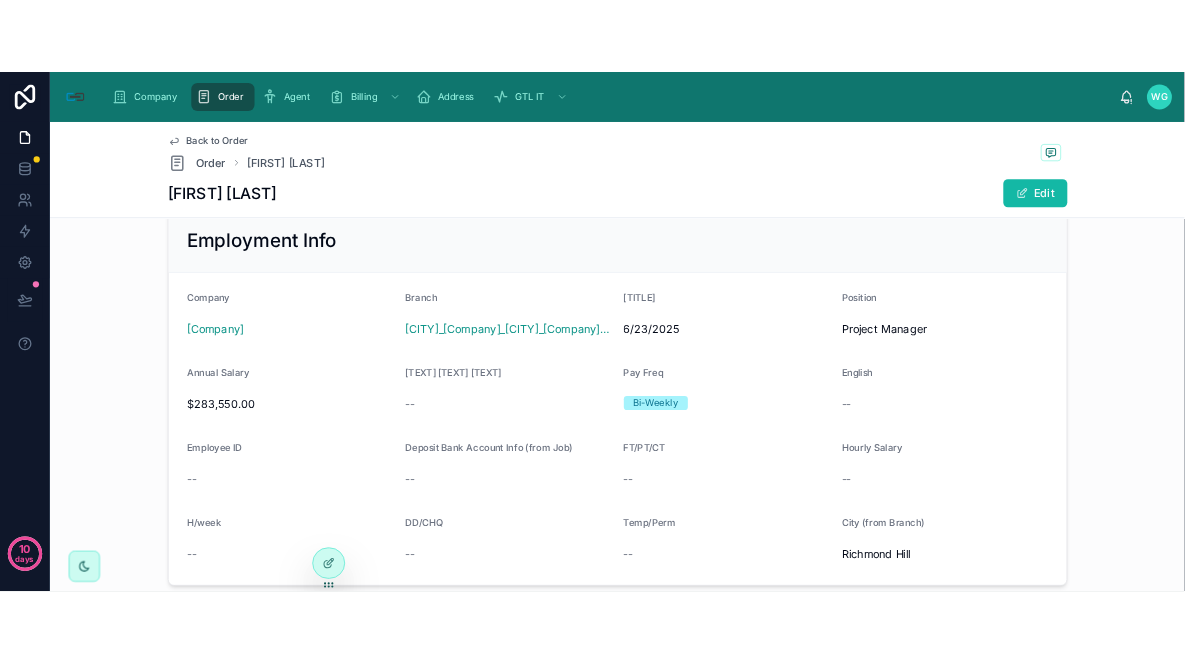 scroll, scrollTop: 888, scrollLeft: 0, axis: vertical 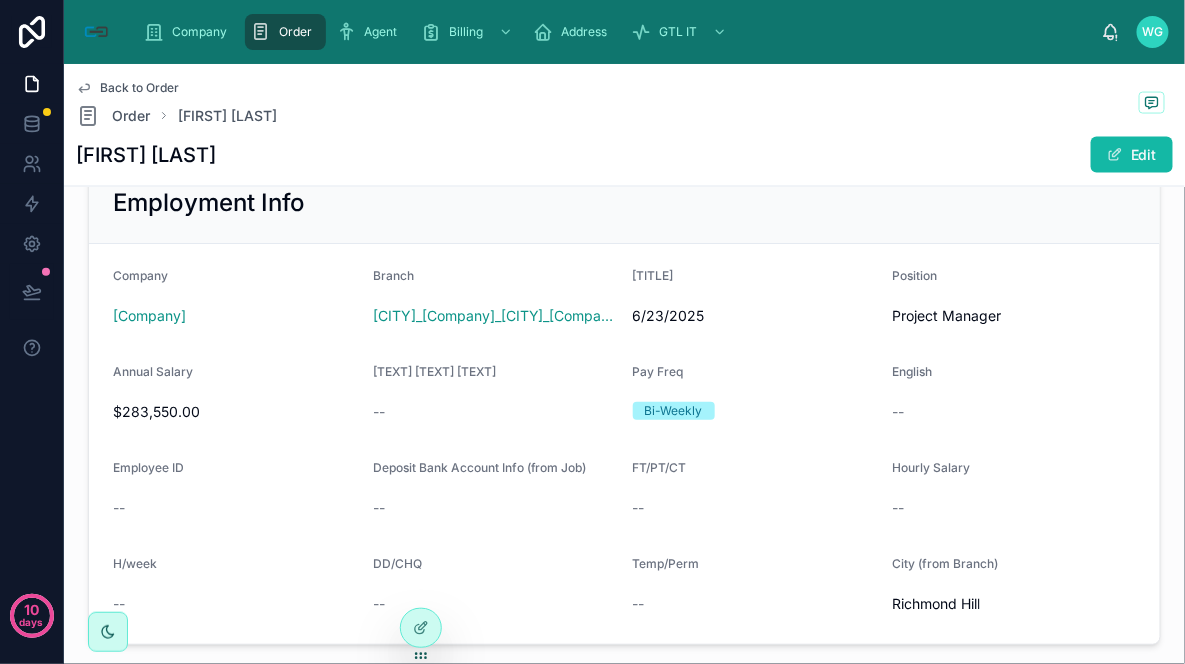 drag, startPoint x: 886, startPoint y: 393, endPoint x: 747, endPoint y: 408, distance: 139.807 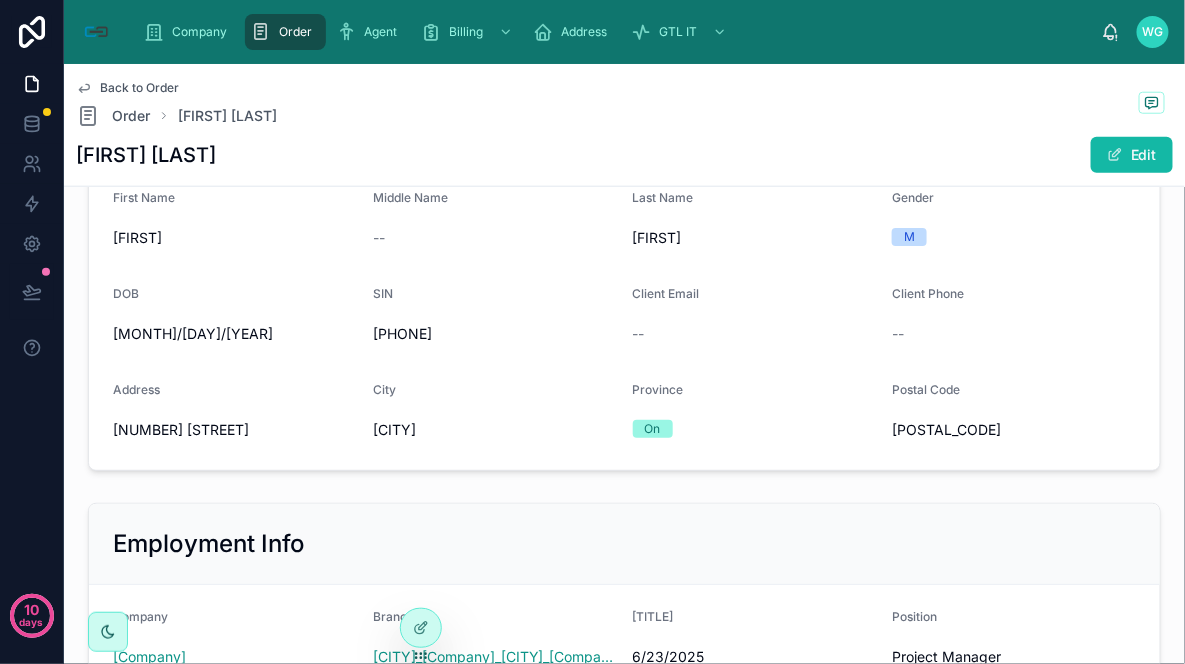scroll, scrollTop: 555, scrollLeft: 0, axis: vertical 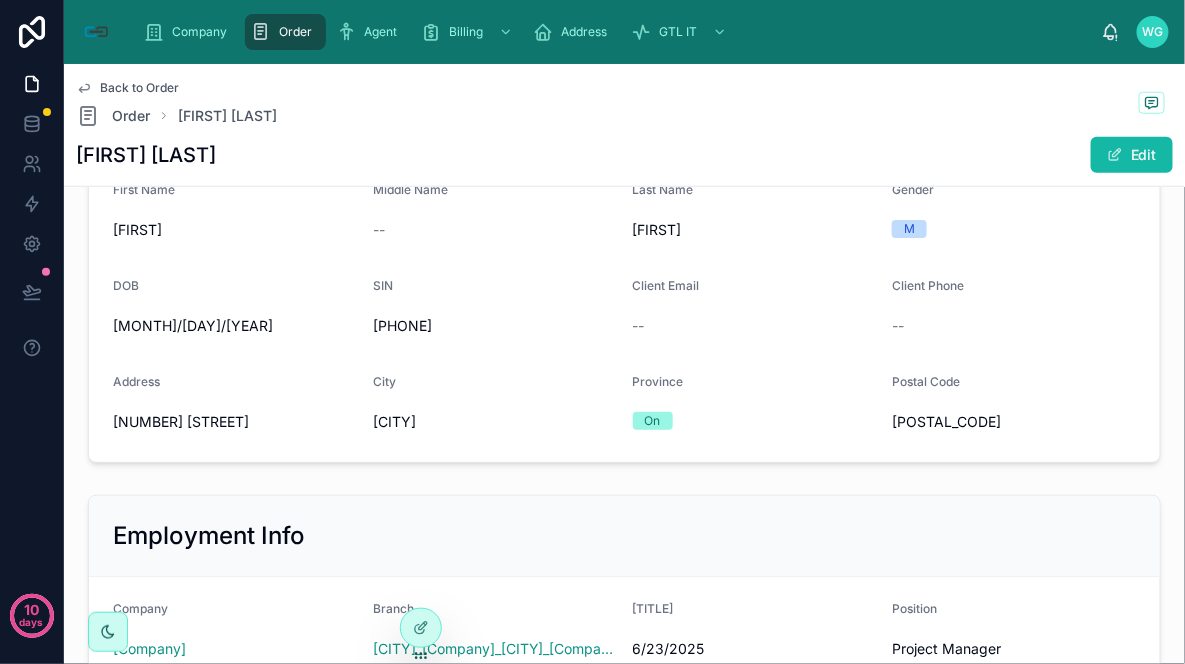 click on "Postal Code" at bounding box center (1014, 386) 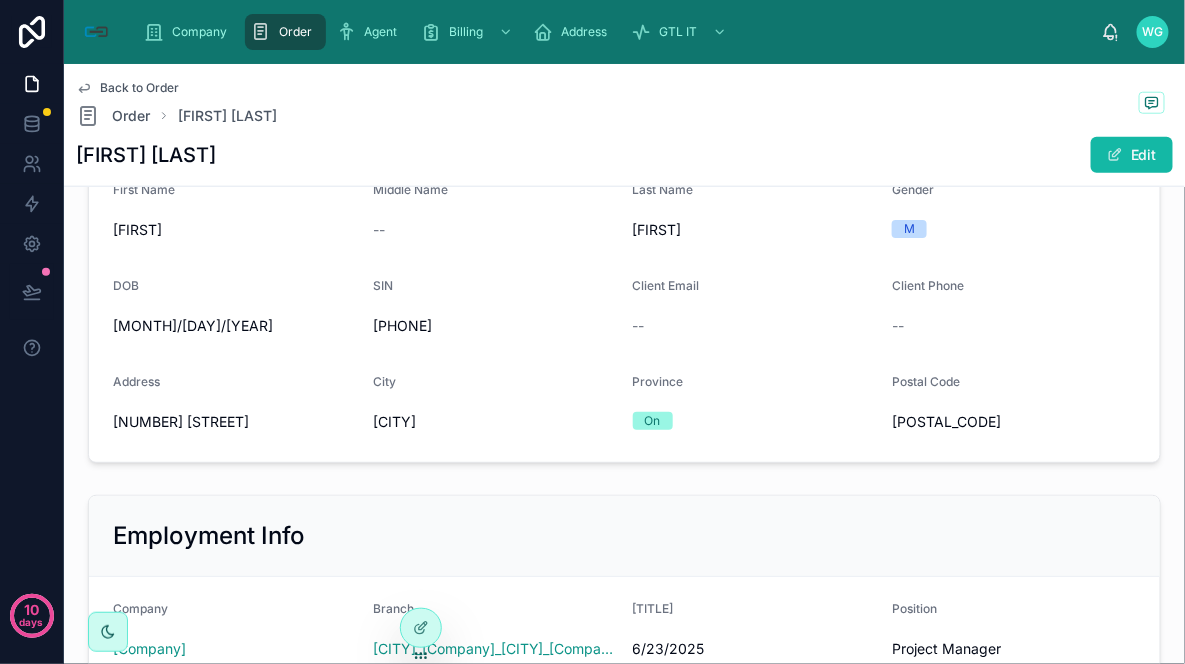 click on "First Name [FIRST] Middle Name -- Last Name [LAST] Gender M DOB [DATE] SIN [SSN] Client Email -- Client Phone -- Address [NUMBER] [STREET] City [CITY] Province On Postal Code [POSTAL CODE]" at bounding box center (624, 310) 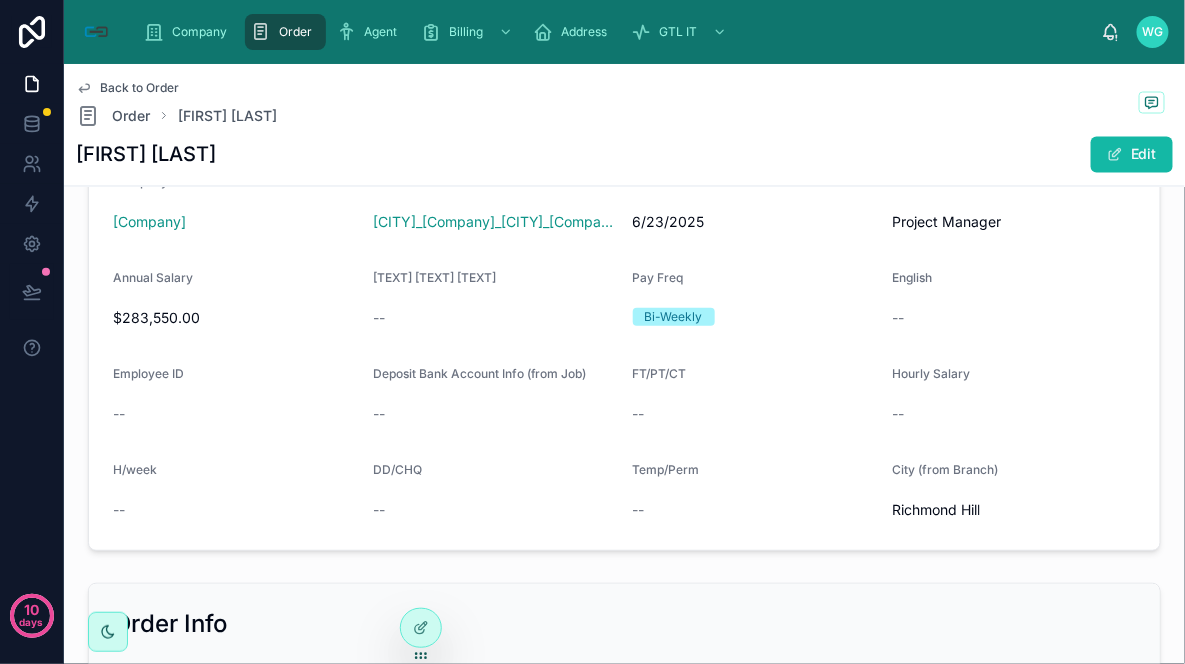 scroll, scrollTop: 1000, scrollLeft: 0, axis: vertical 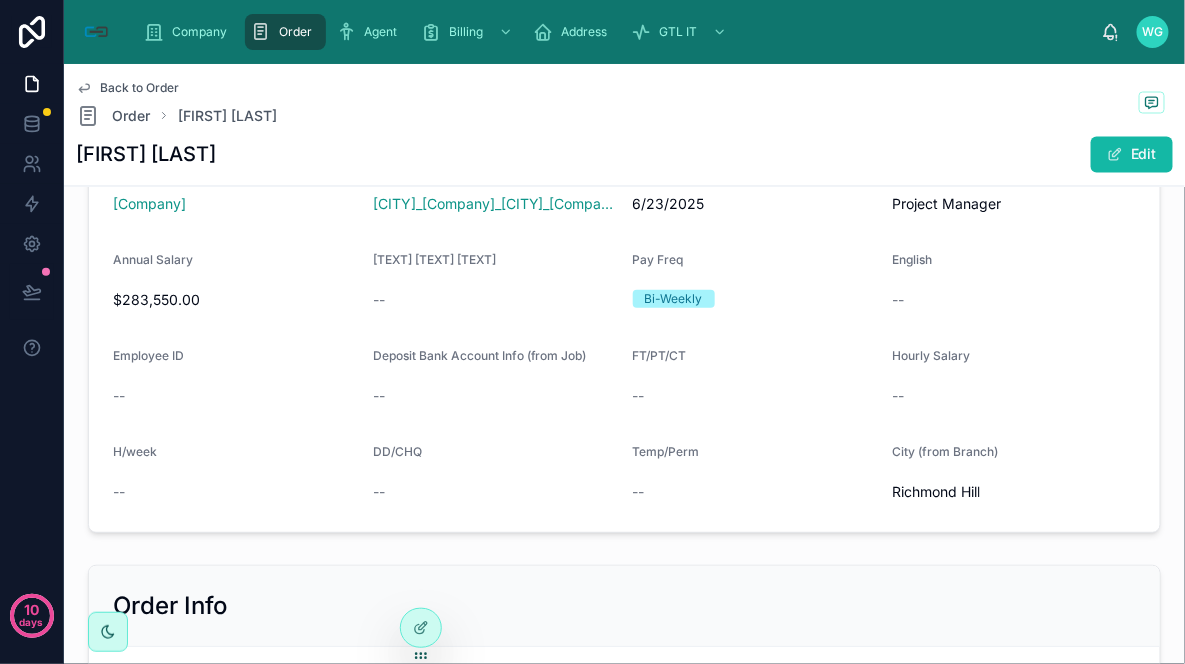 click on "Company Lost Link Network Solutions Branch [CITY]_[Company]_[CITY]_[Company]_b_1 Emp Start [DATE] Position [TITLE] Annual Salary [SALARY] Salary Effective Date -- Pay Freq [PAY FREQ] English -- Employee ID -- Deposit Bank Account Info (from Job) -- FT/PT/CT -- Hourly Salary -- H/week -- DD/CHQ -- Temp/Perm -- City (from Branch) [CITY]" at bounding box center [624, 332] 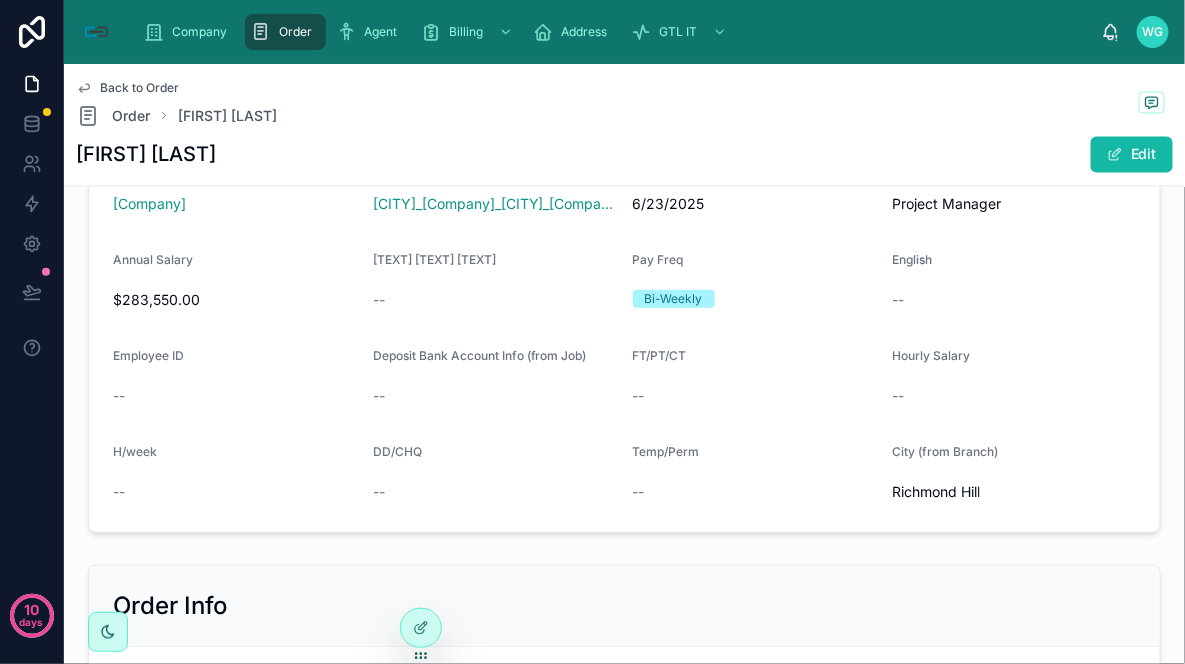 drag, startPoint x: 1026, startPoint y: 356, endPoint x: 991, endPoint y: 354, distance: 35.057095 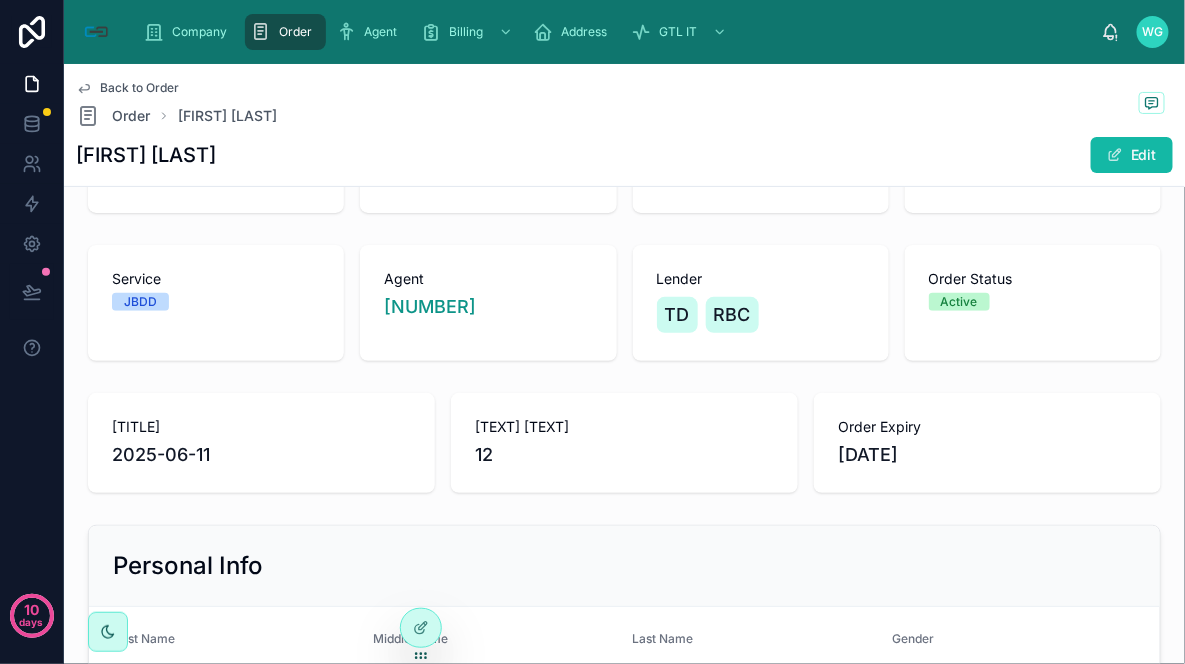 scroll, scrollTop: 0, scrollLeft: 0, axis: both 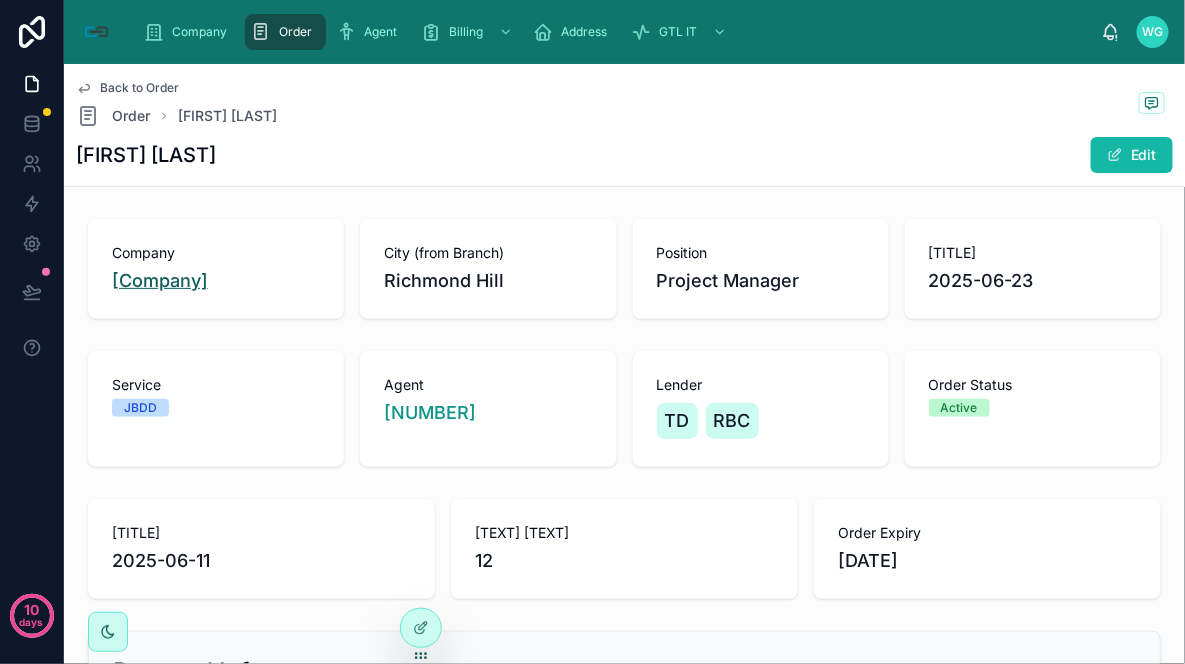 click on "[Company]" at bounding box center [160, 281] 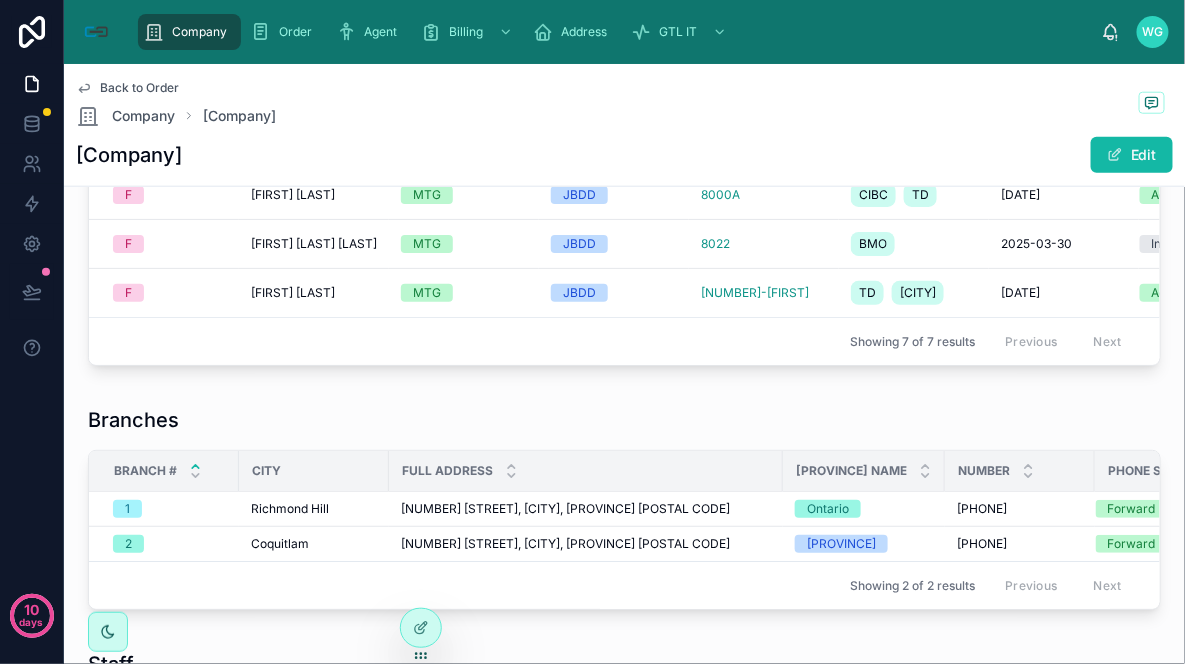 scroll, scrollTop: 777, scrollLeft: 0, axis: vertical 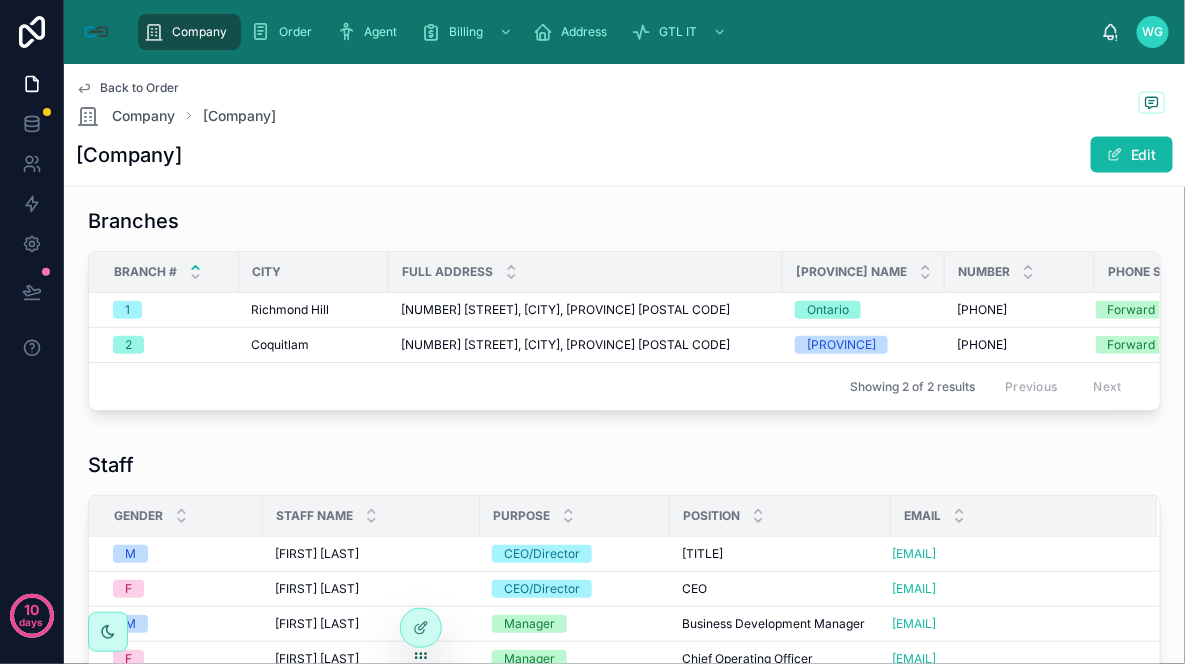 click on "Staff" at bounding box center [624, 465] 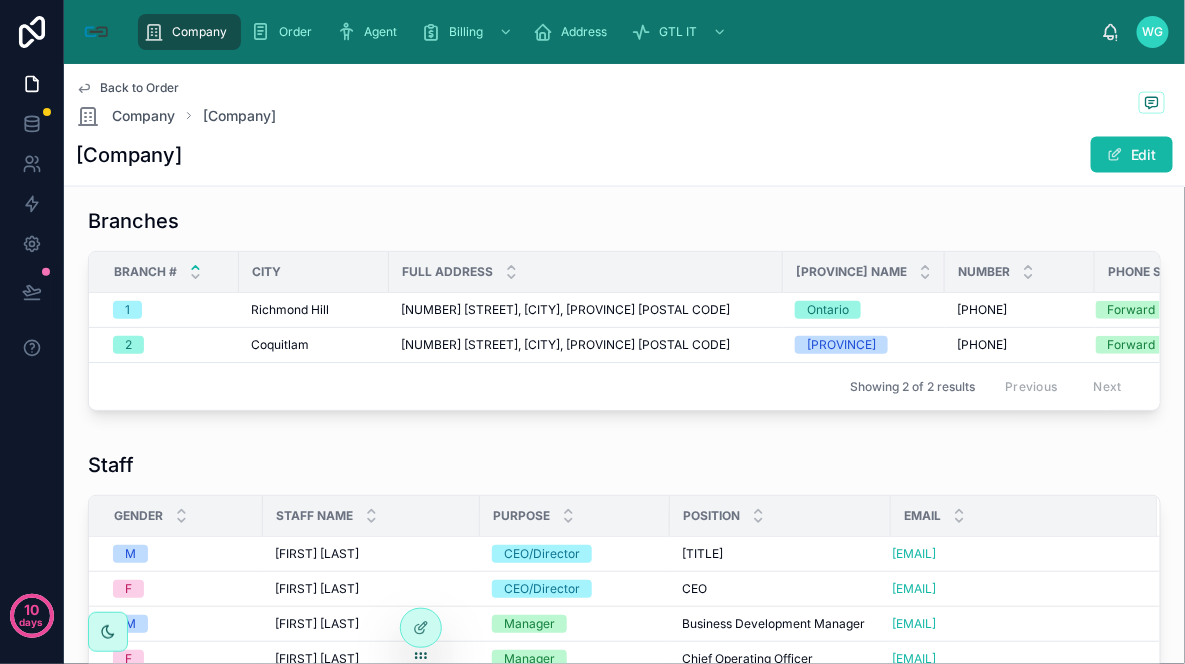 click on "Staff" at bounding box center [624, 465] 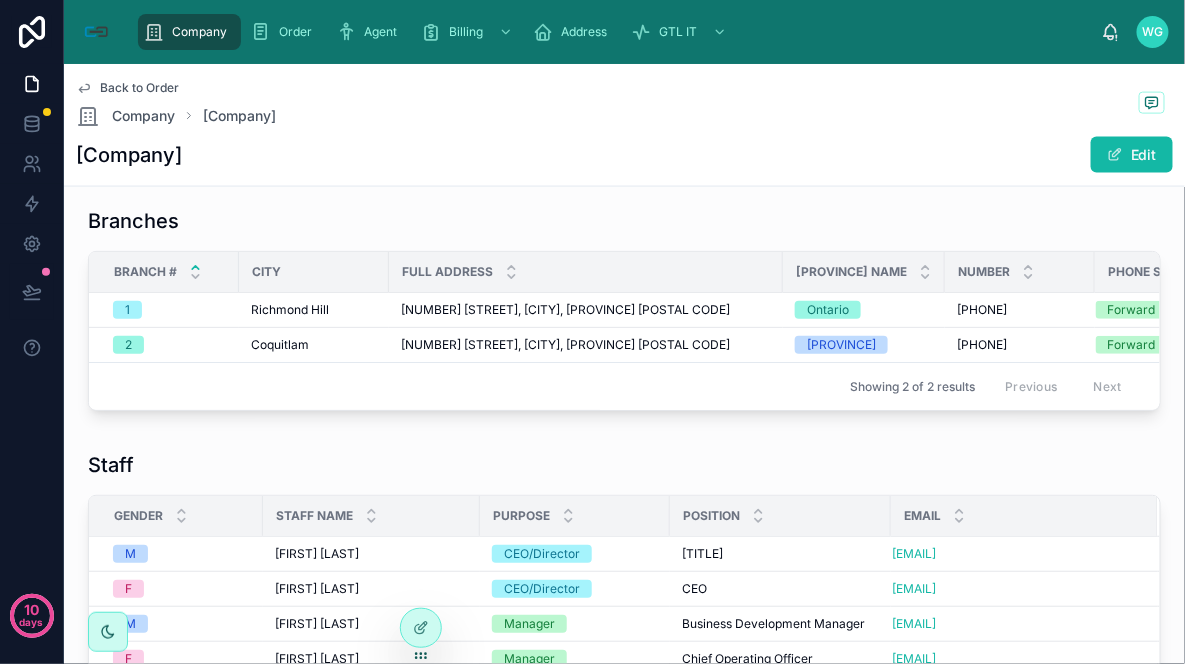 click on "Back to Order" at bounding box center (139, 88) 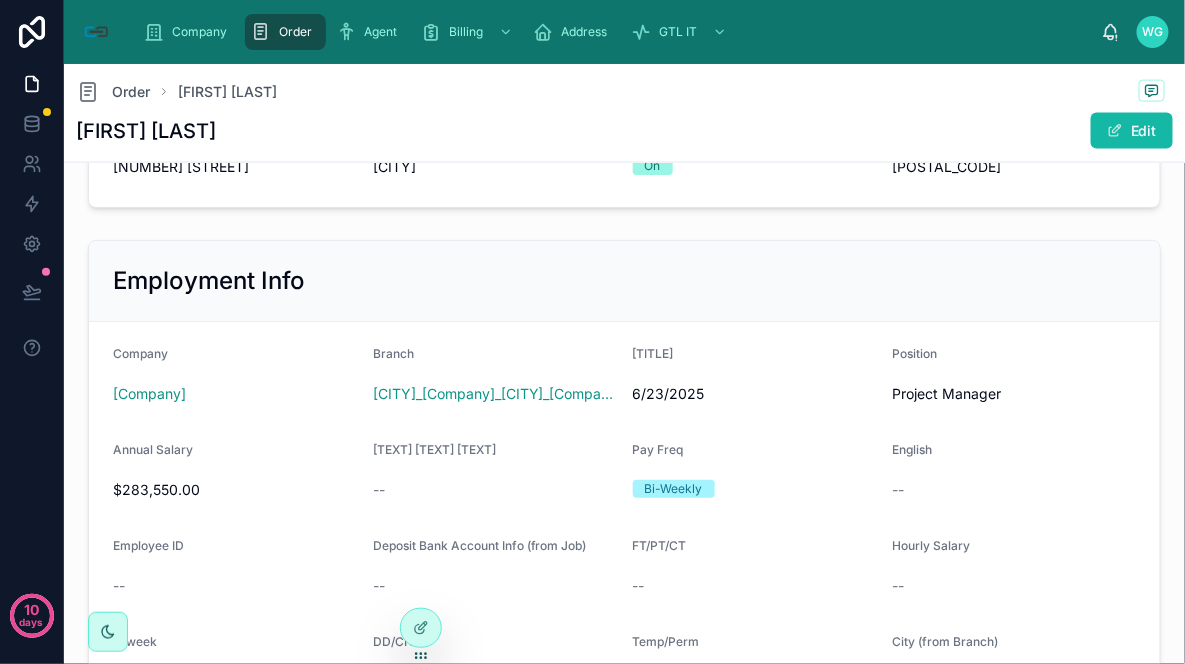 scroll, scrollTop: 777, scrollLeft: 0, axis: vertical 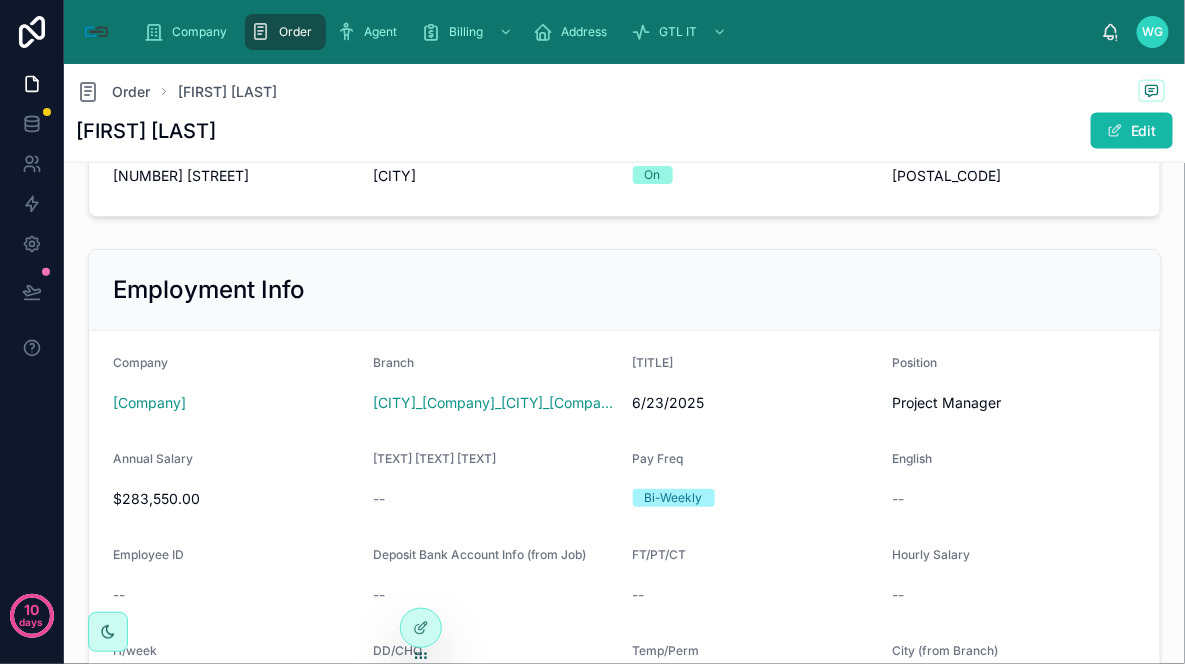 click on "Position" at bounding box center [1014, 367] 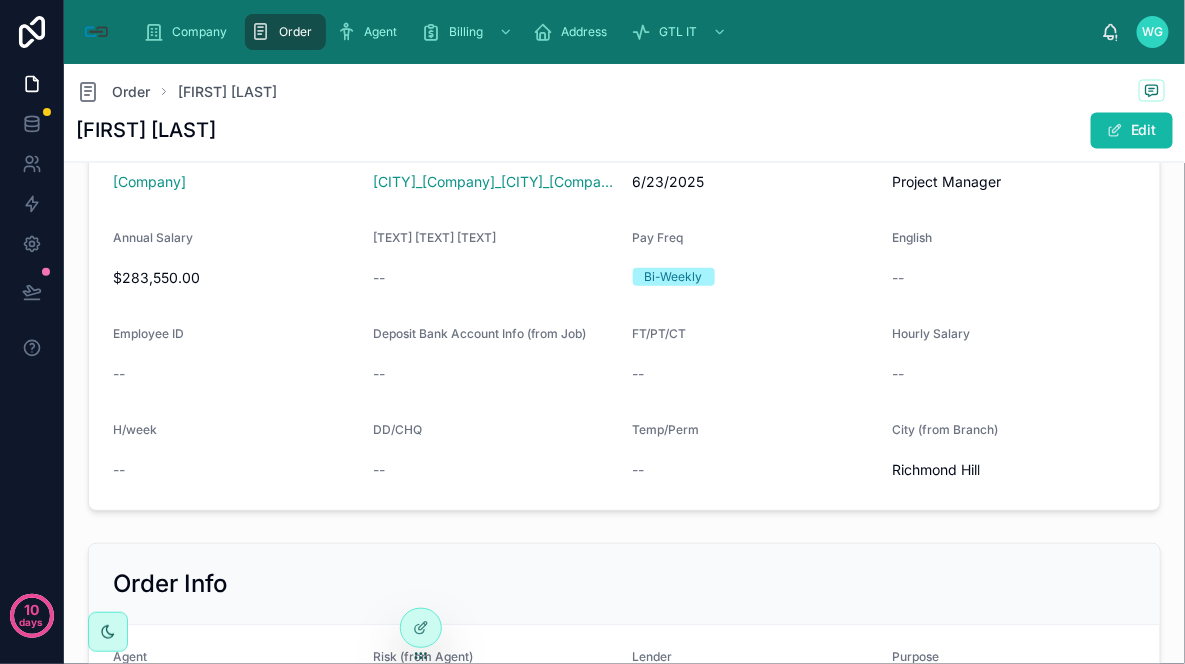 scroll, scrollTop: 1000, scrollLeft: 0, axis: vertical 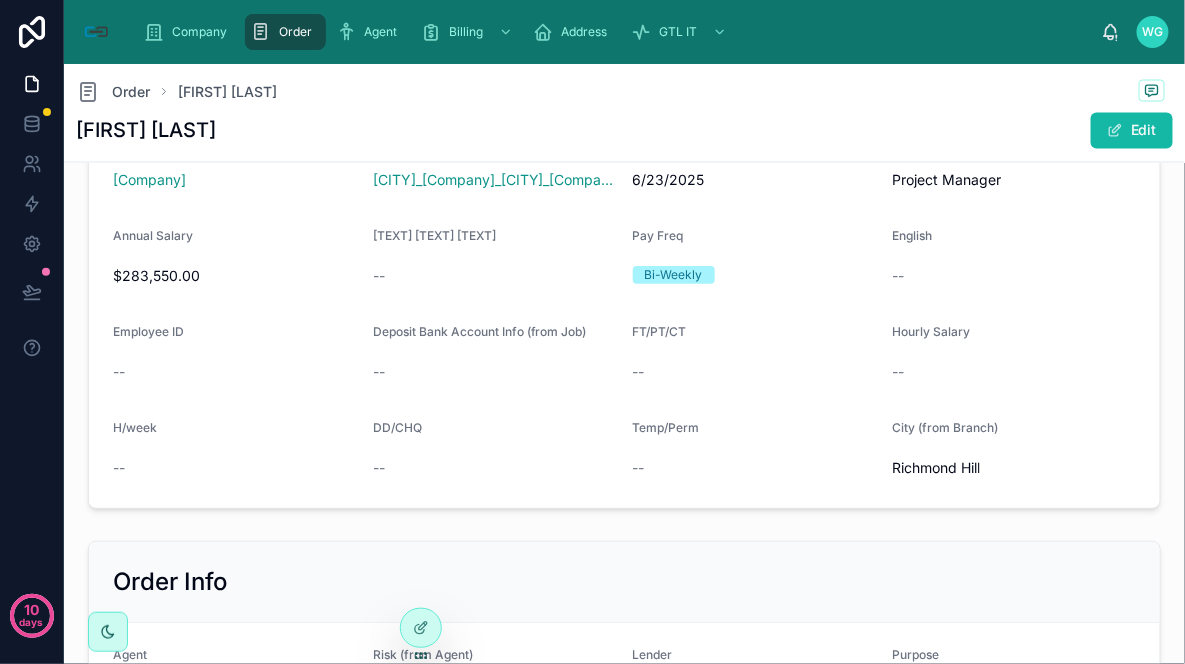 click on "--" at bounding box center [1014, 372] 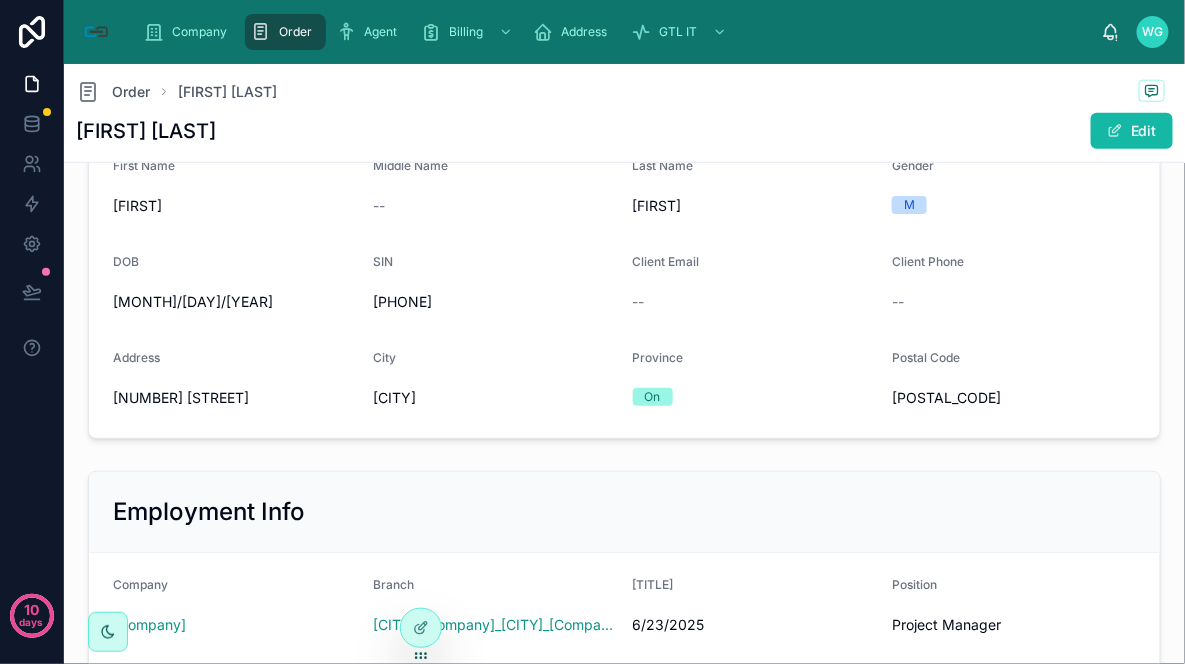 scroll, scrollTop: 0, scrollLeft: 0, axis: both 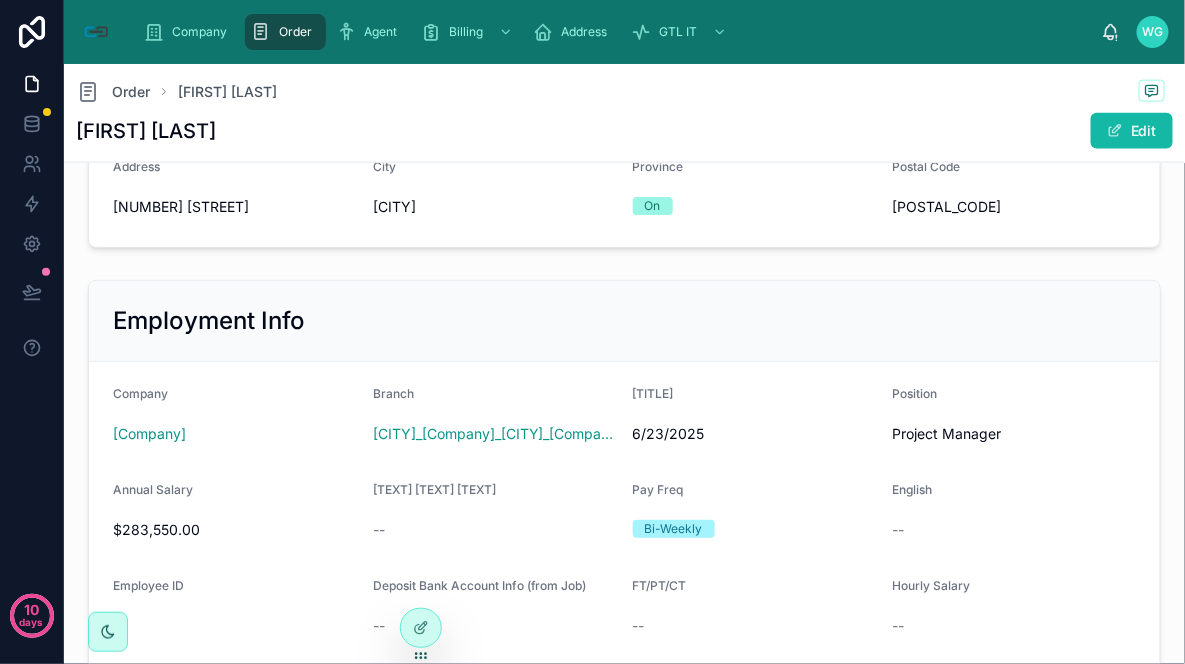 drag, startPoint x: 987, startPoint y: 394, endPoint x: 943, endPoint y: 326, distance: 80.99383 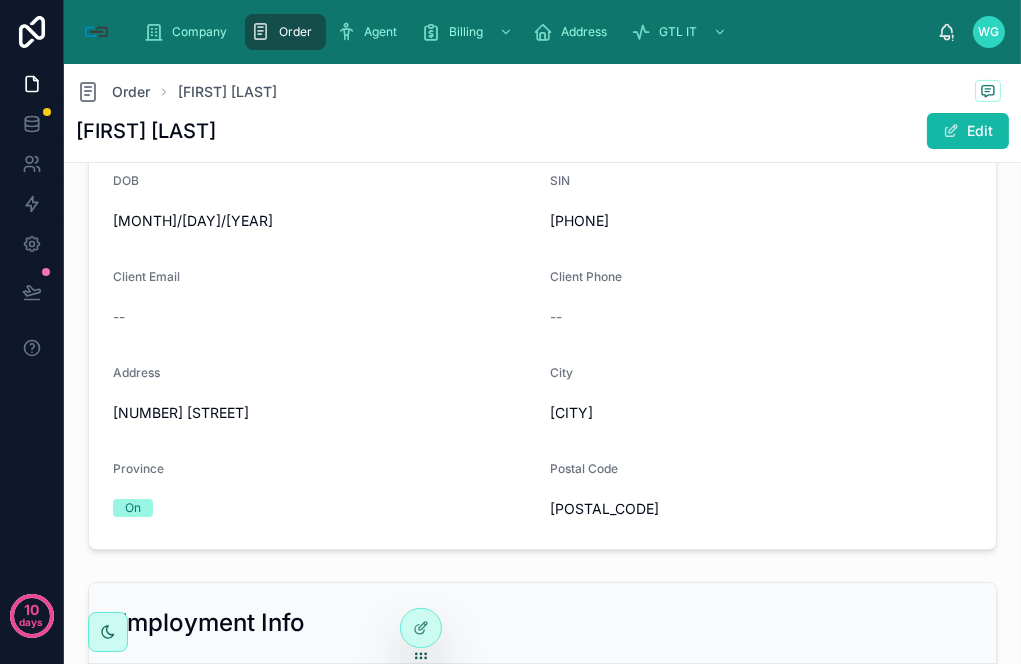 scroll, scrollTop: 1176, scrollLeft: 0, axis: vertical 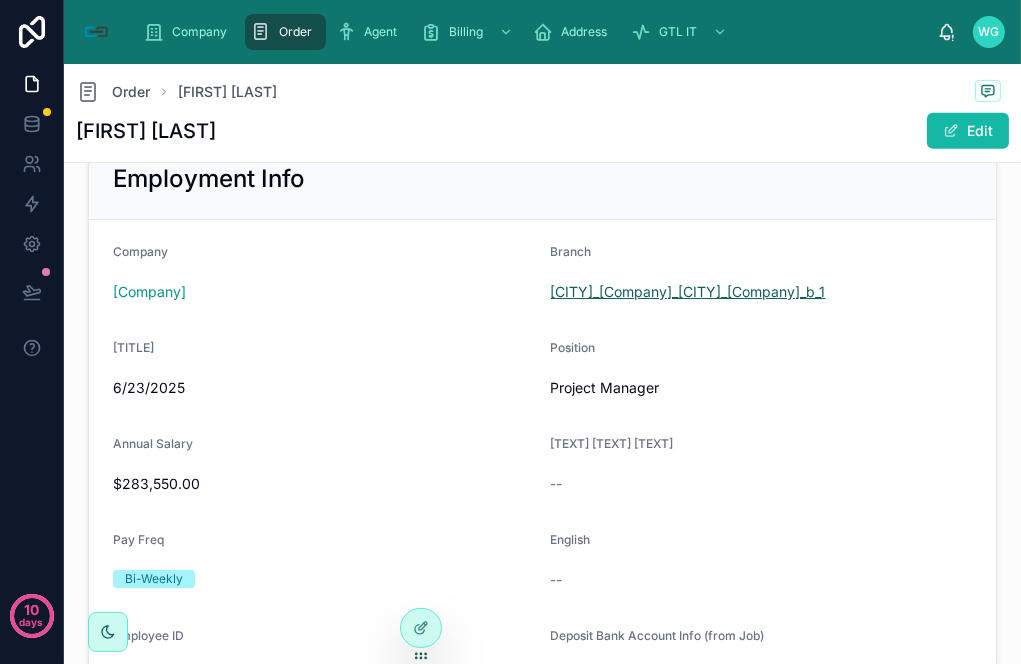 click on "[CITY]_[Company]_[CITY]_[Company]_b_1" at bounding box center [688, 292] 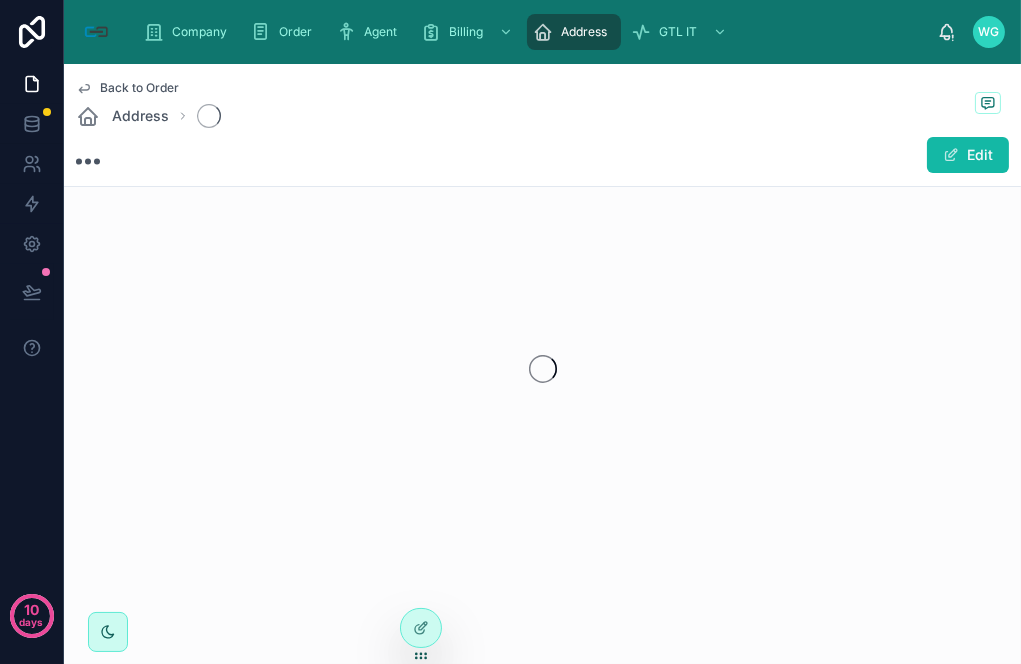 scroll, scrollTop: 0, scrollLeft: 0, axis: both 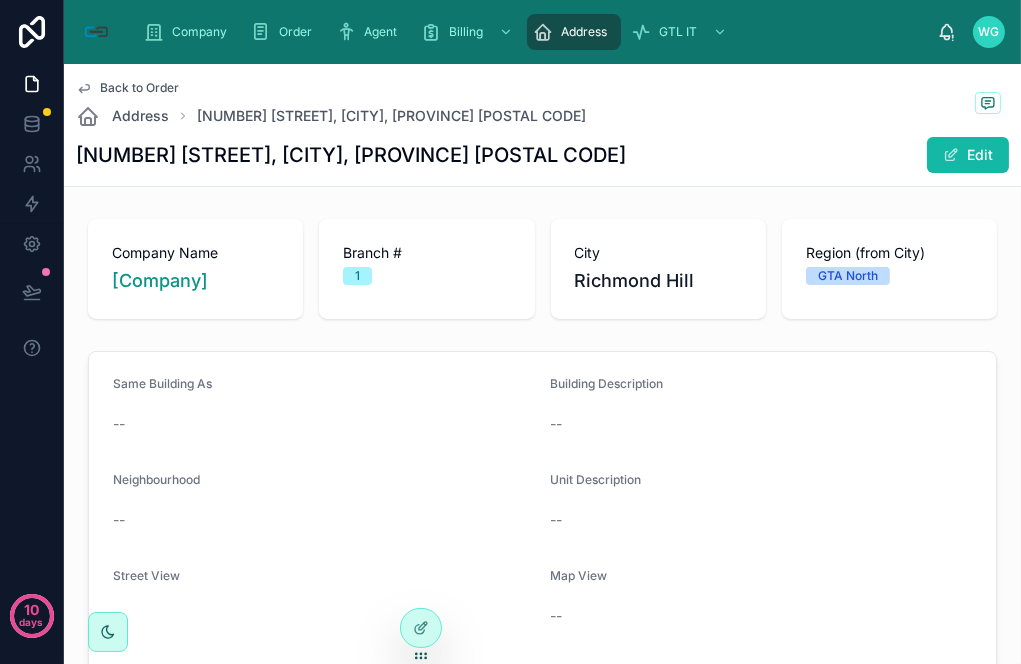 click on "Back to Order" at bounding box center (139, 88) 